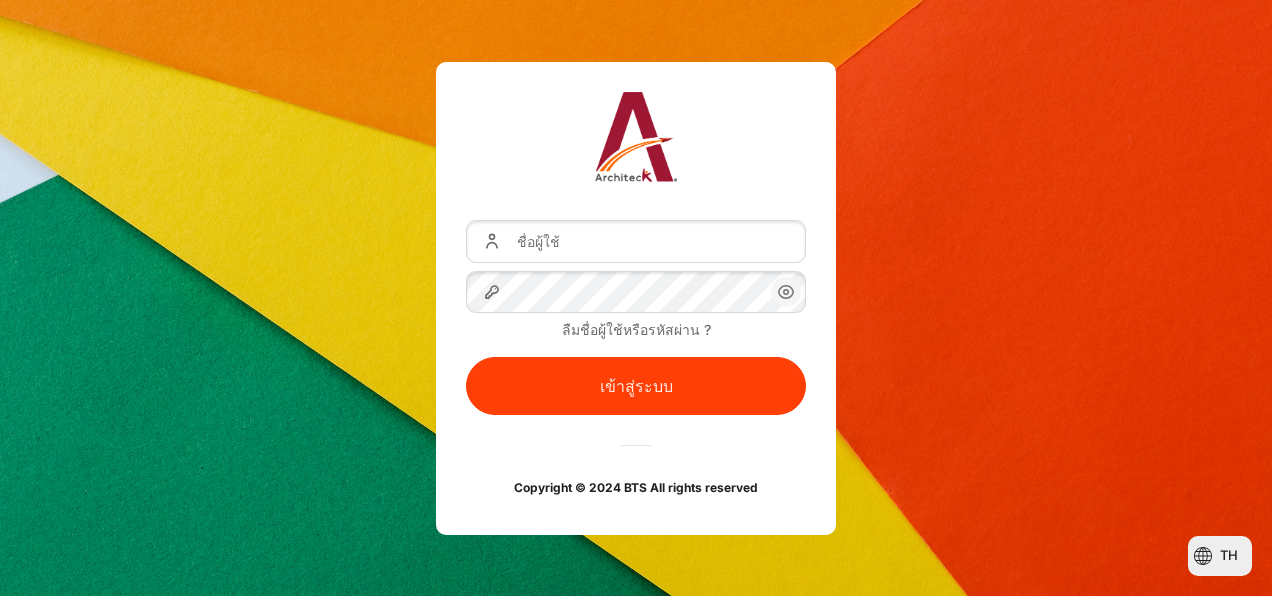 scroll, scrollTop: 0, scrollLeft: 0, axis: both 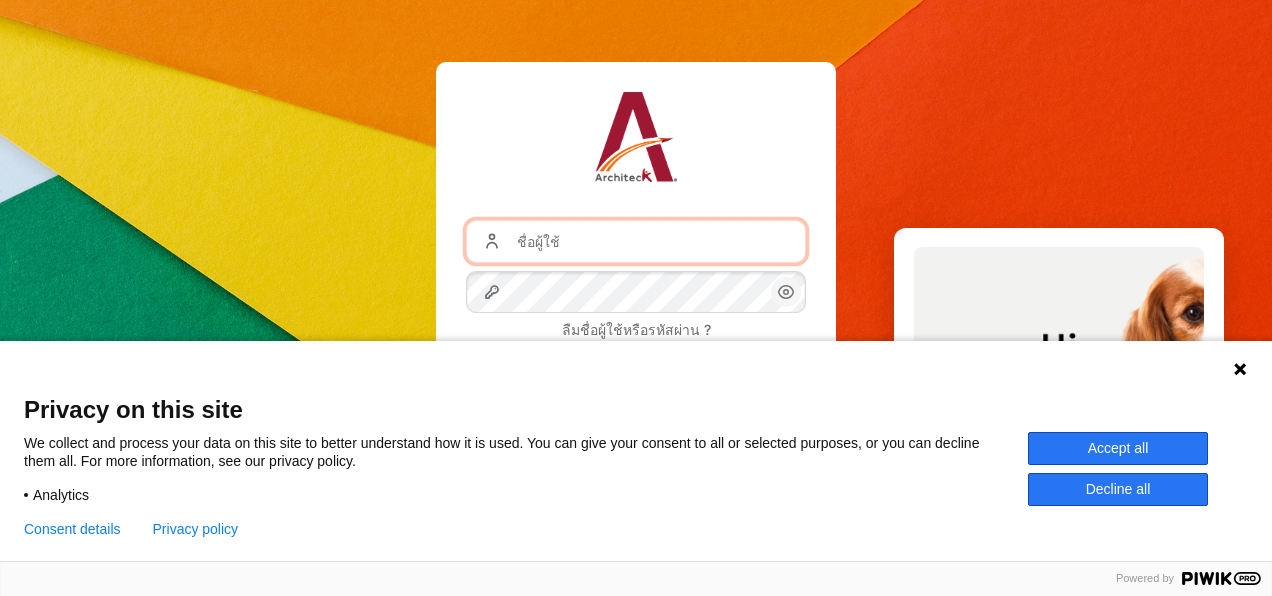 type on "[EMAIL]" 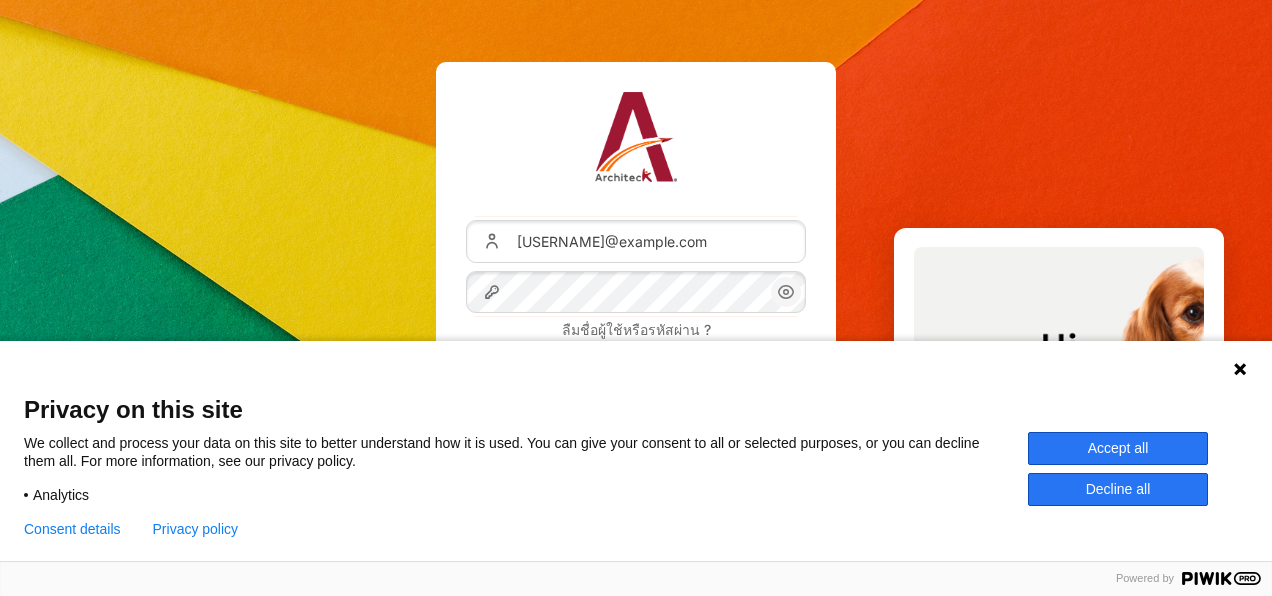 drag, startPoint x: 1234, startPoint y: 370, endPoint x: 370, endPoint y: 202, distance: 880.1818 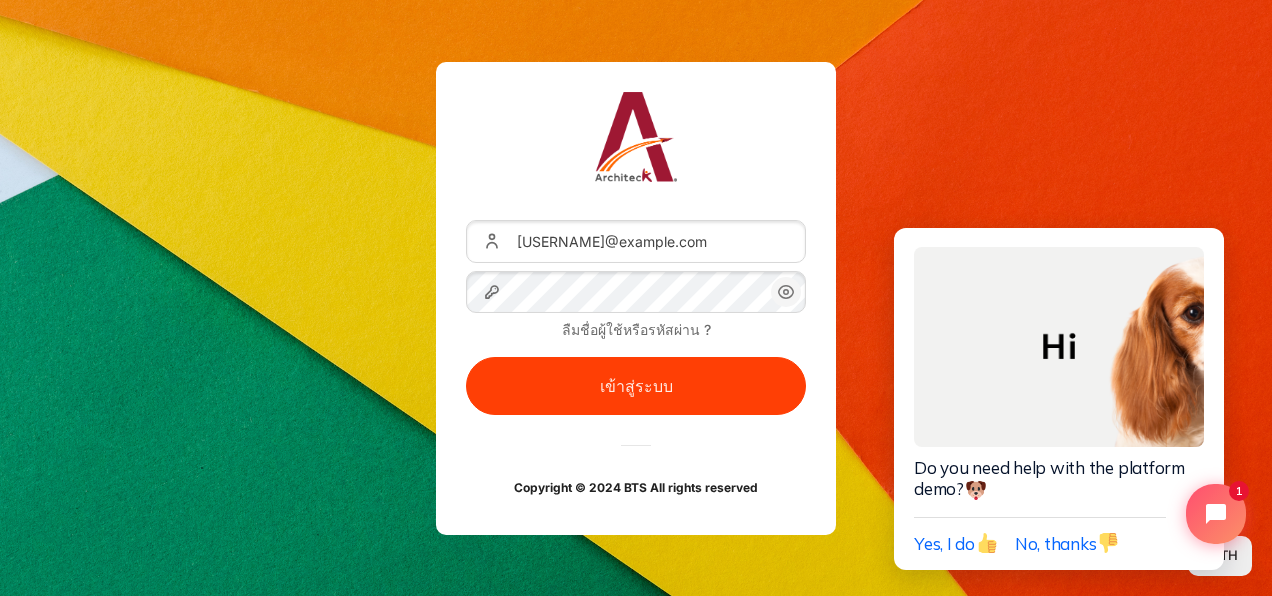 click 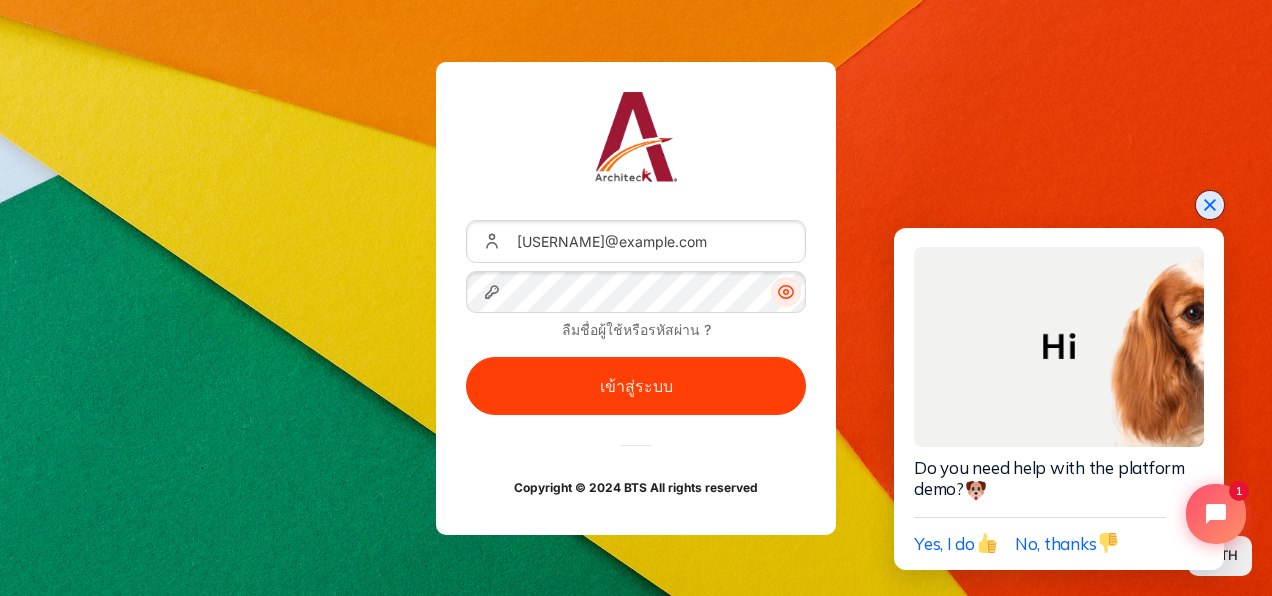 click 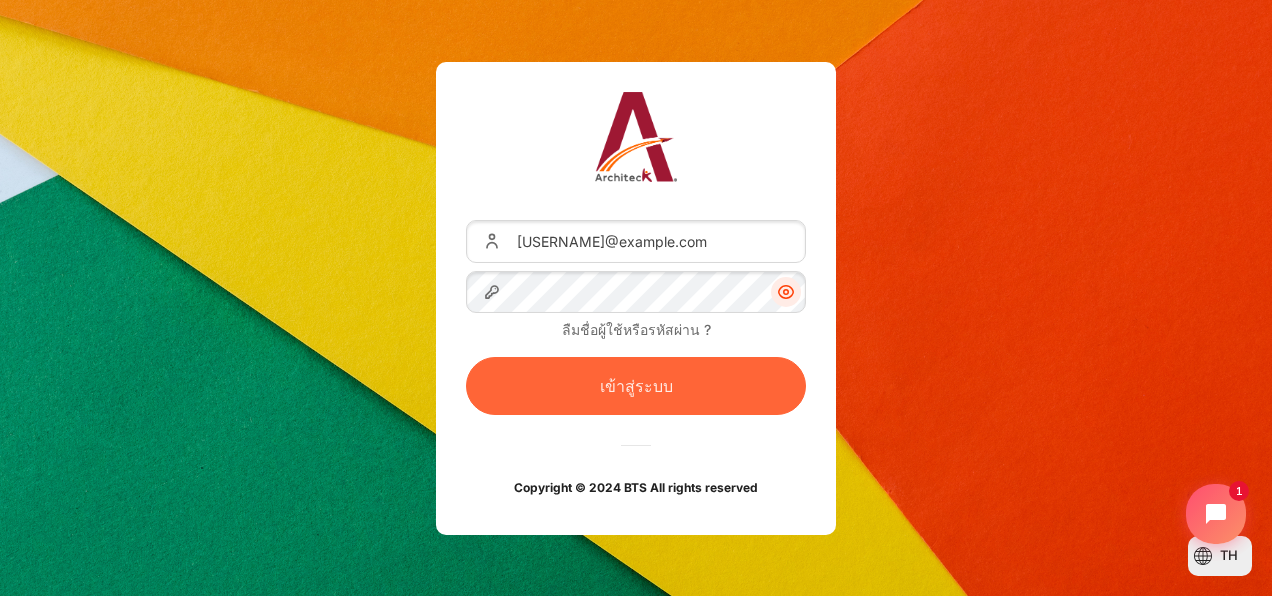 click on "เข้าสู่ระบบ" at bounding box center [636, 386] 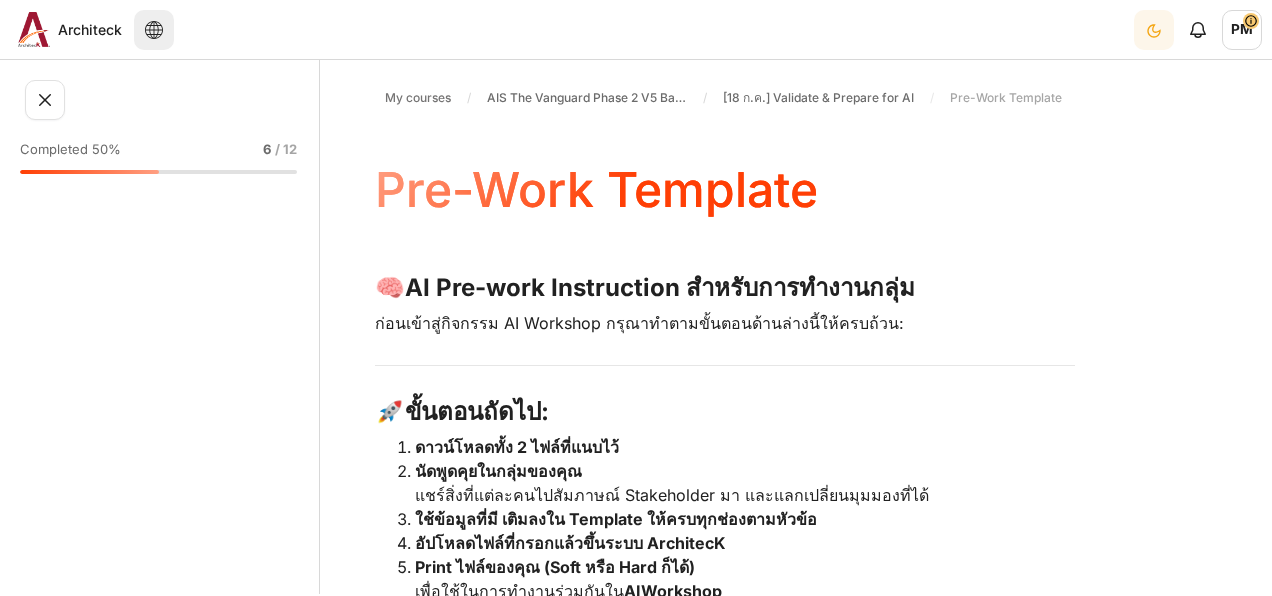 scroll, scrollTop: 0, scrollLeft: 0, axis: both 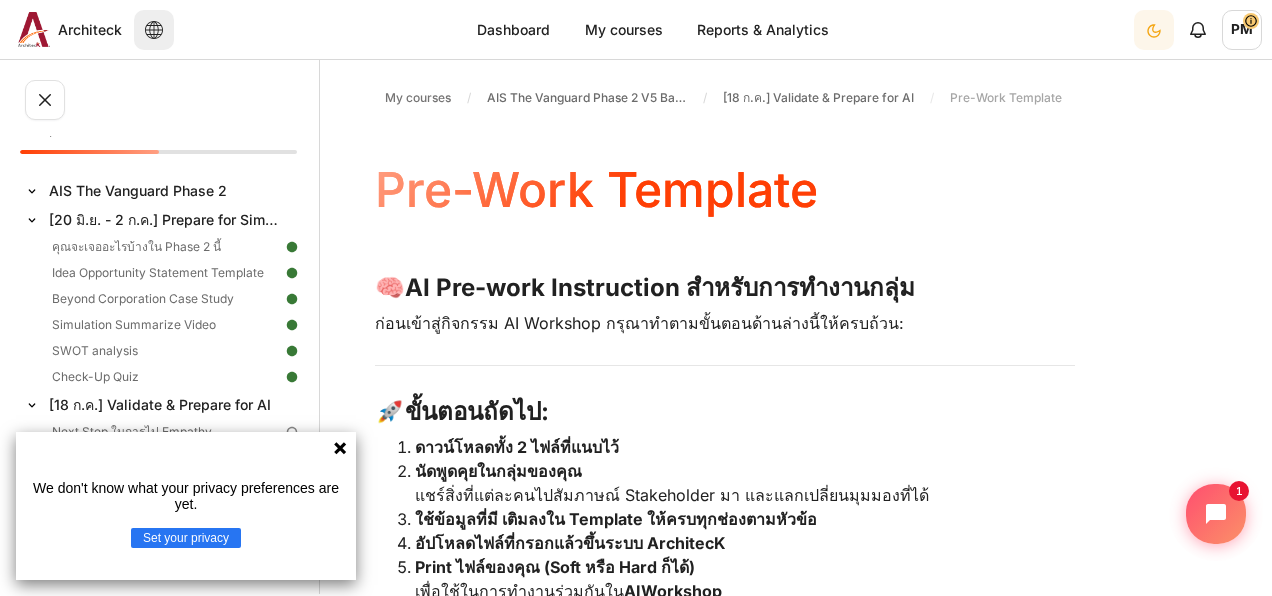click 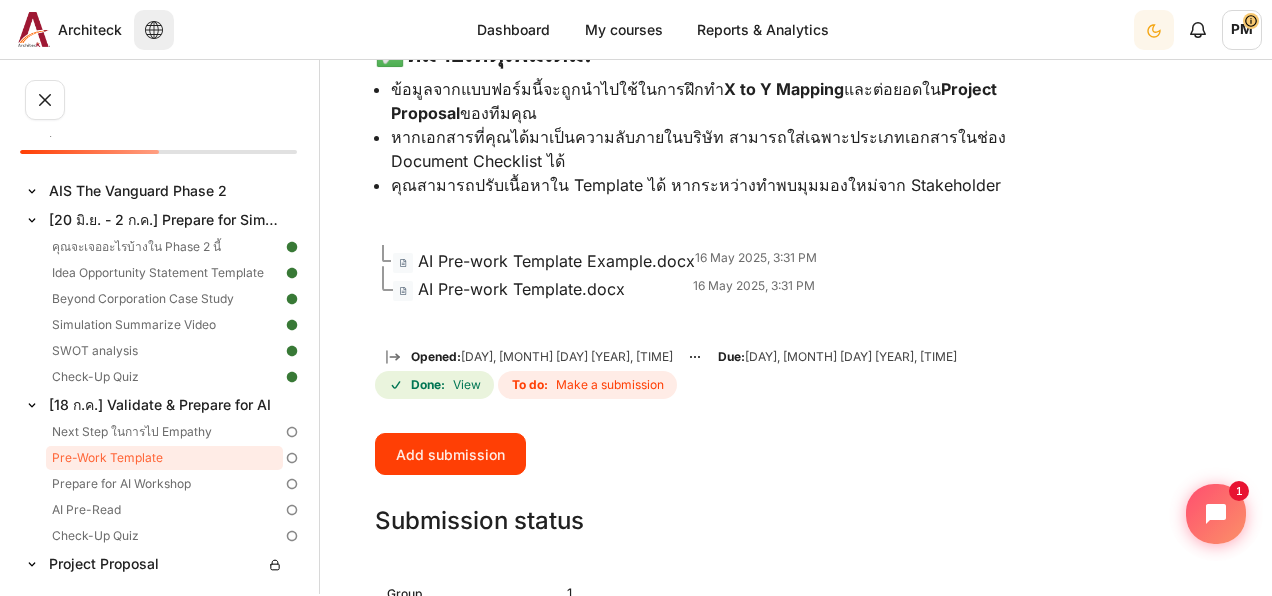 scroll, scrollTop: 615, scrollLeft: 0, axis: vertical 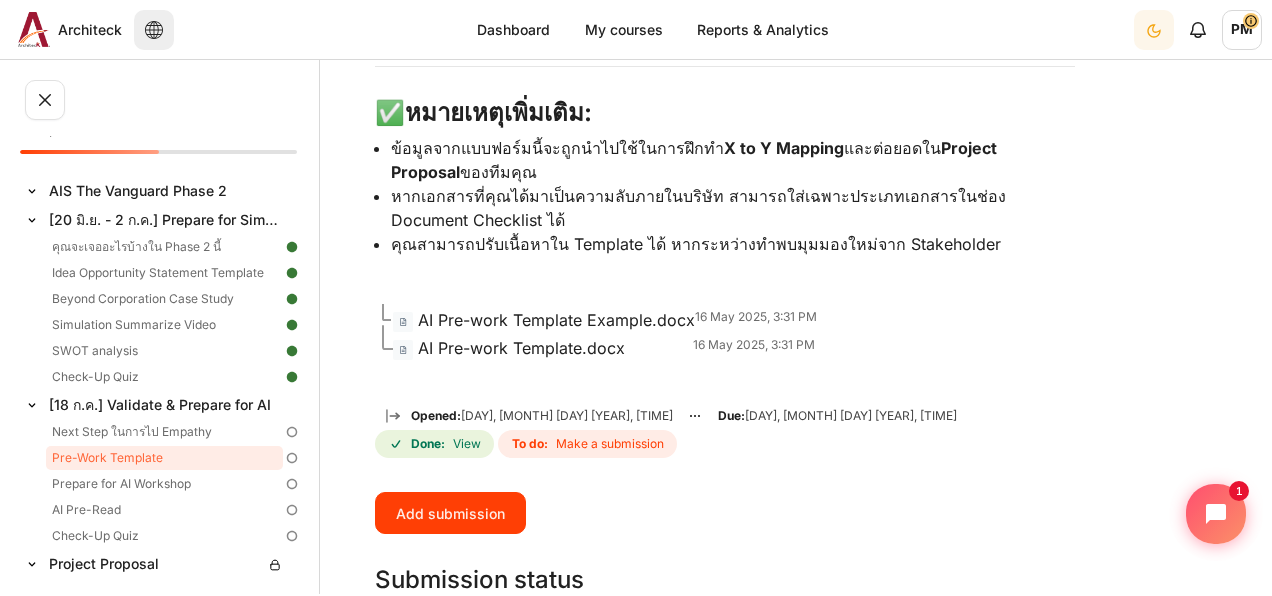 click on "AI Pre-work Template Example.docx" at bounding box center [556, 320] 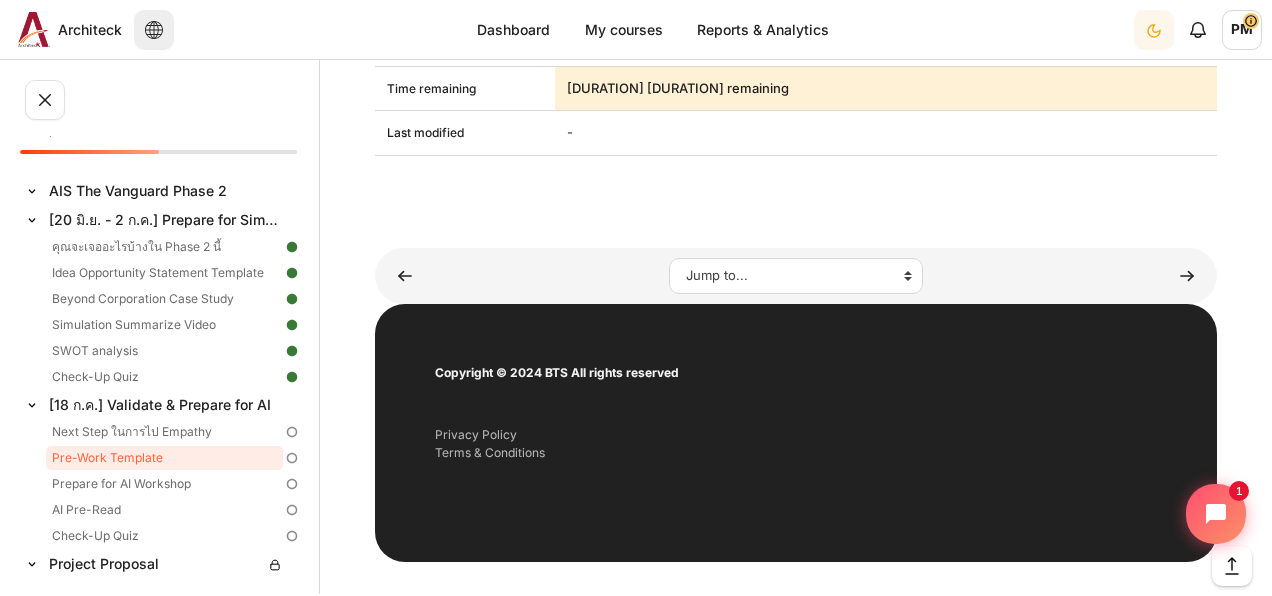 scroll, scrollTop: 1376, scrollLeft: 0, axis: vertical 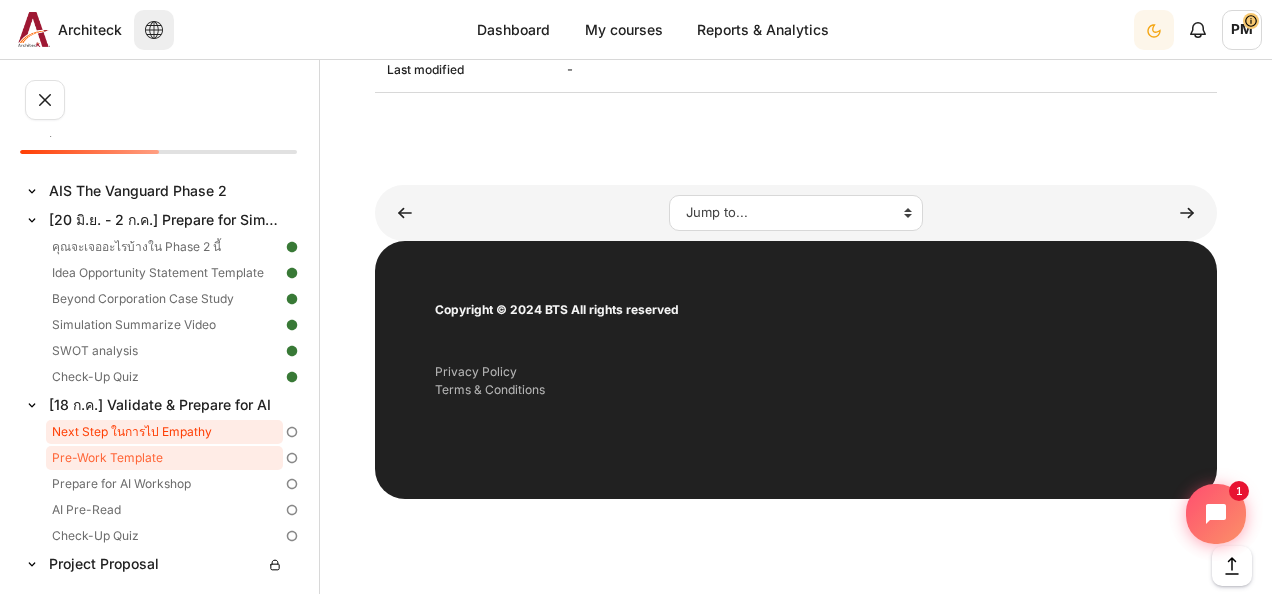 click on "Next Step ในการไป Empathy" at bounding box center [164, 432] 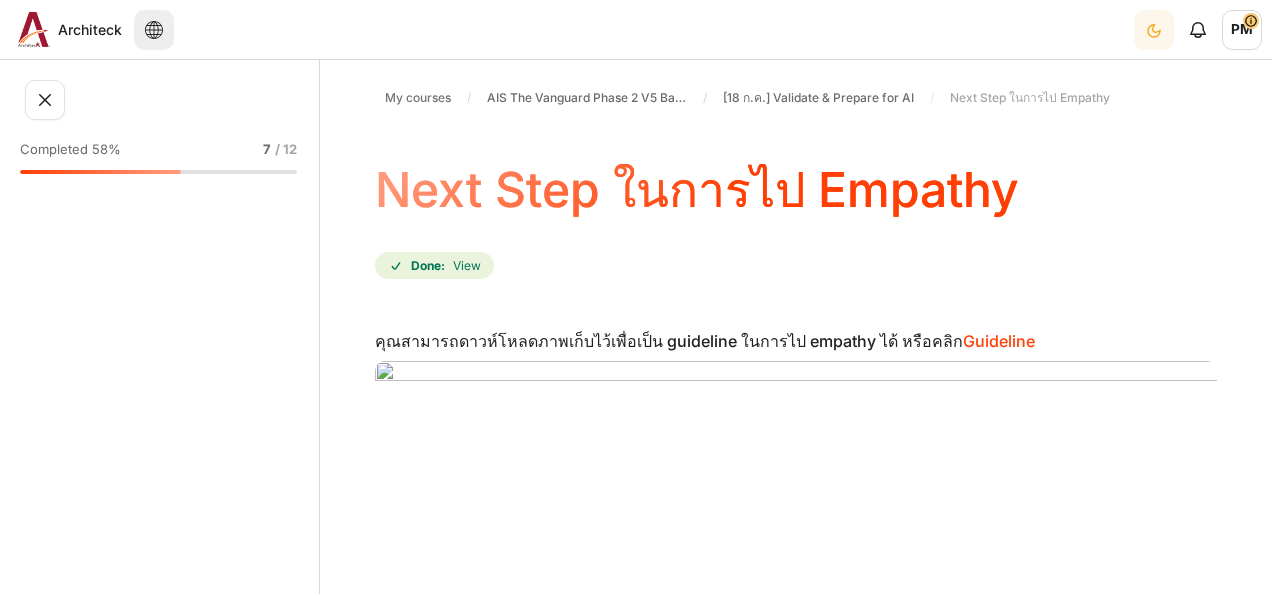 scroll, scrollTop: 0, scrollLeft: 0, axis: both 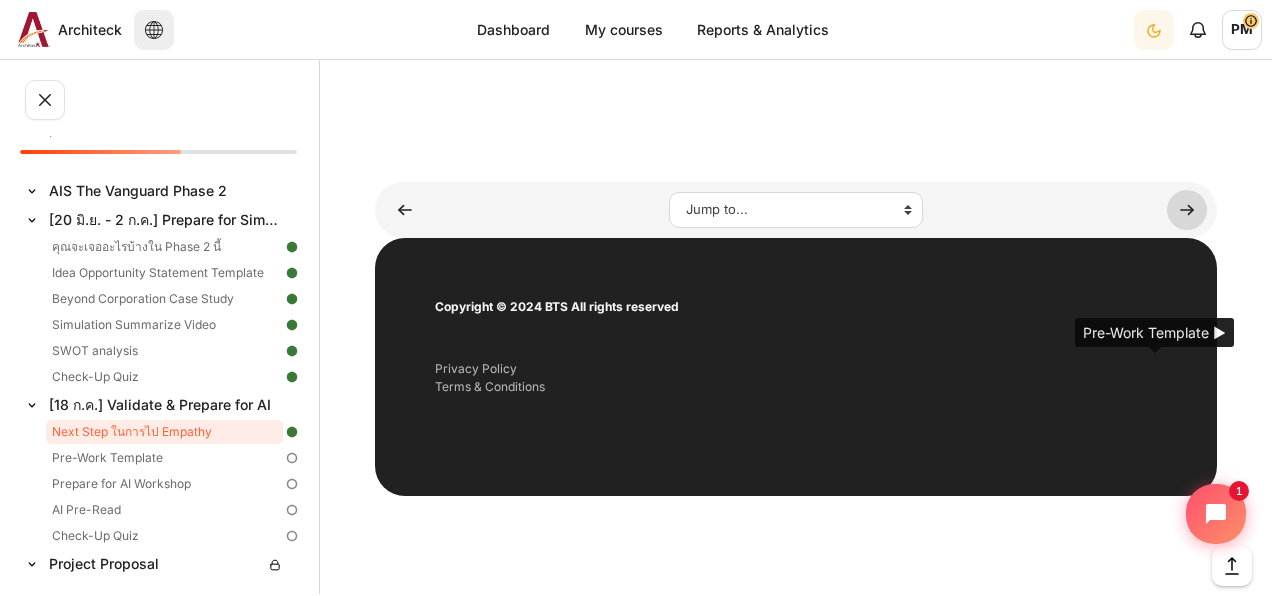 click at bounding box center [1187, 210] 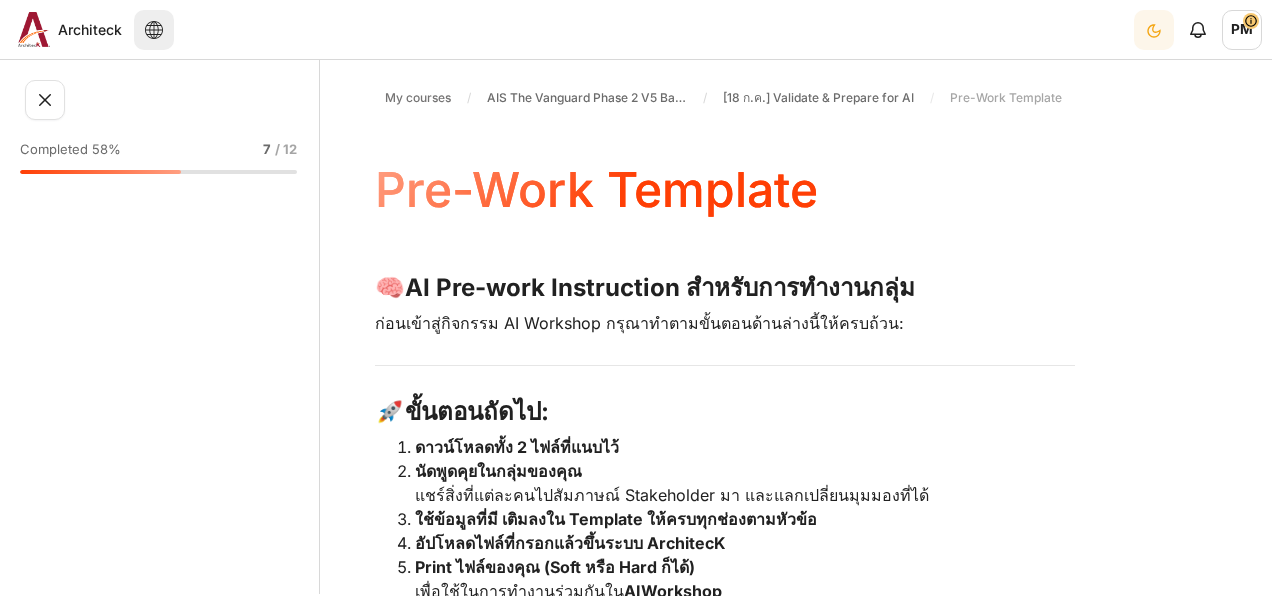 scroll, scrollTop: 0, scrollLeft: 0, axis: both 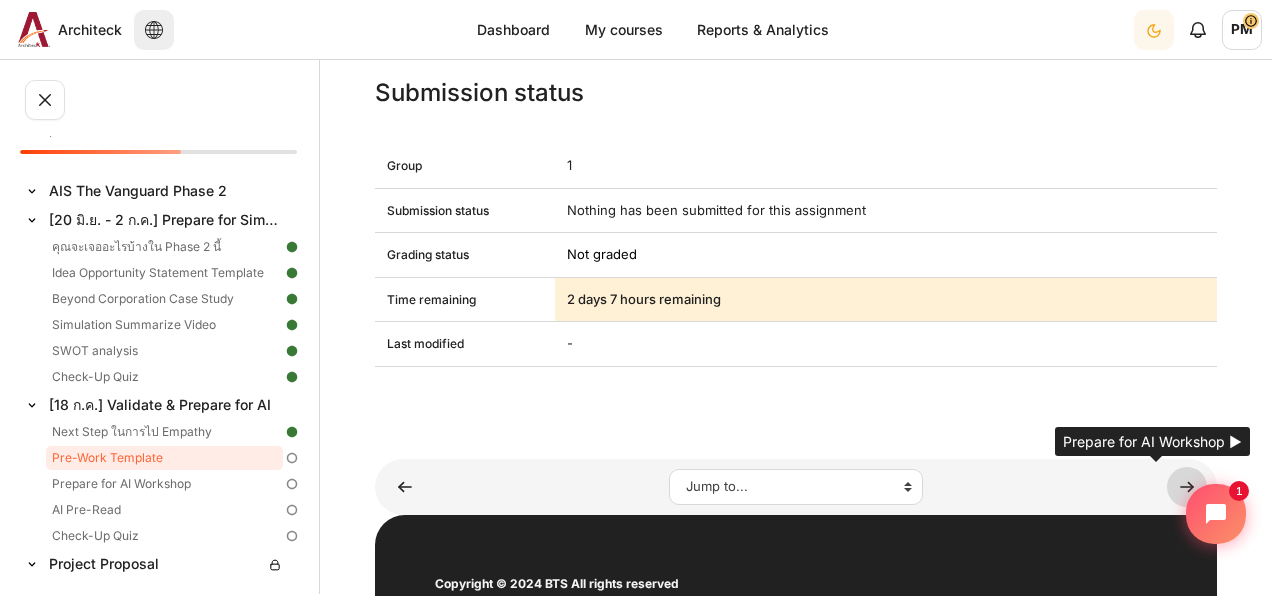 click at bounding box center [1187, 487] 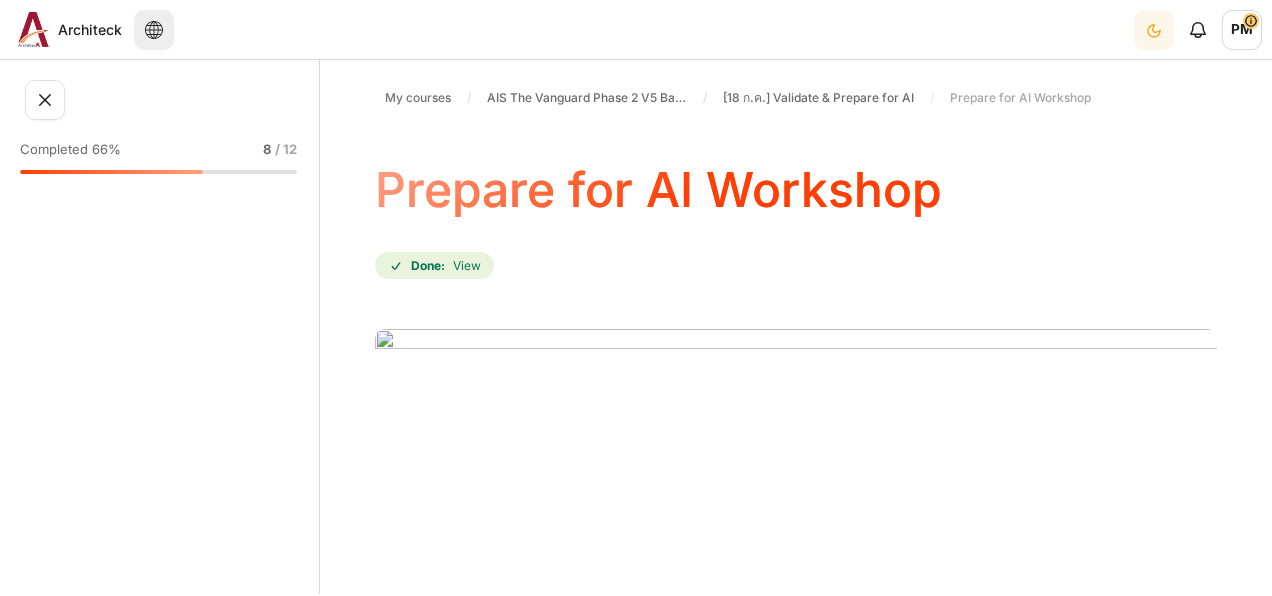 scroll, scrollTop: 0, scrollLeft: 0, axis: both 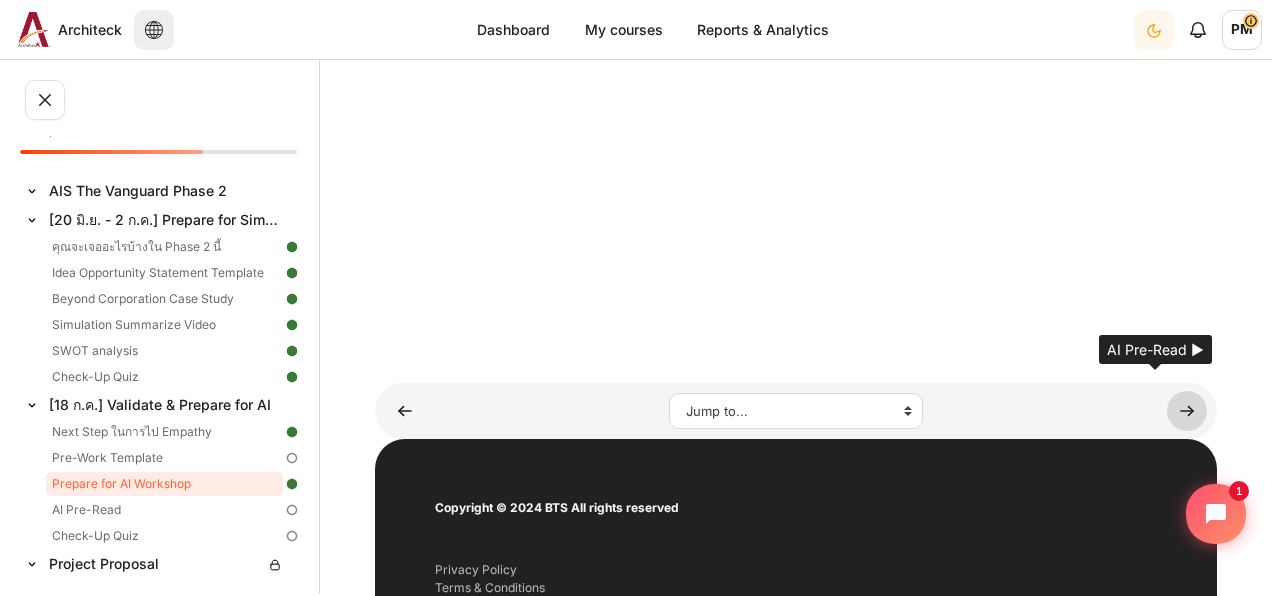 click at bounding box center (1187, 411) 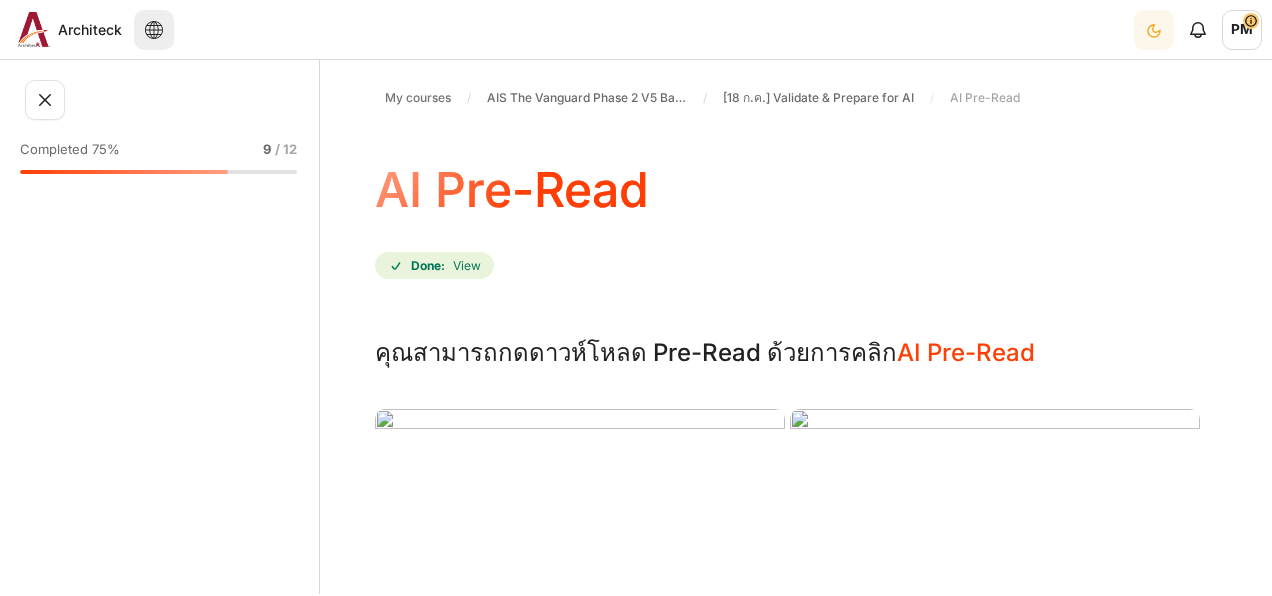 scroll, scrollTop: 0, scrollLeft: 0, axis: both 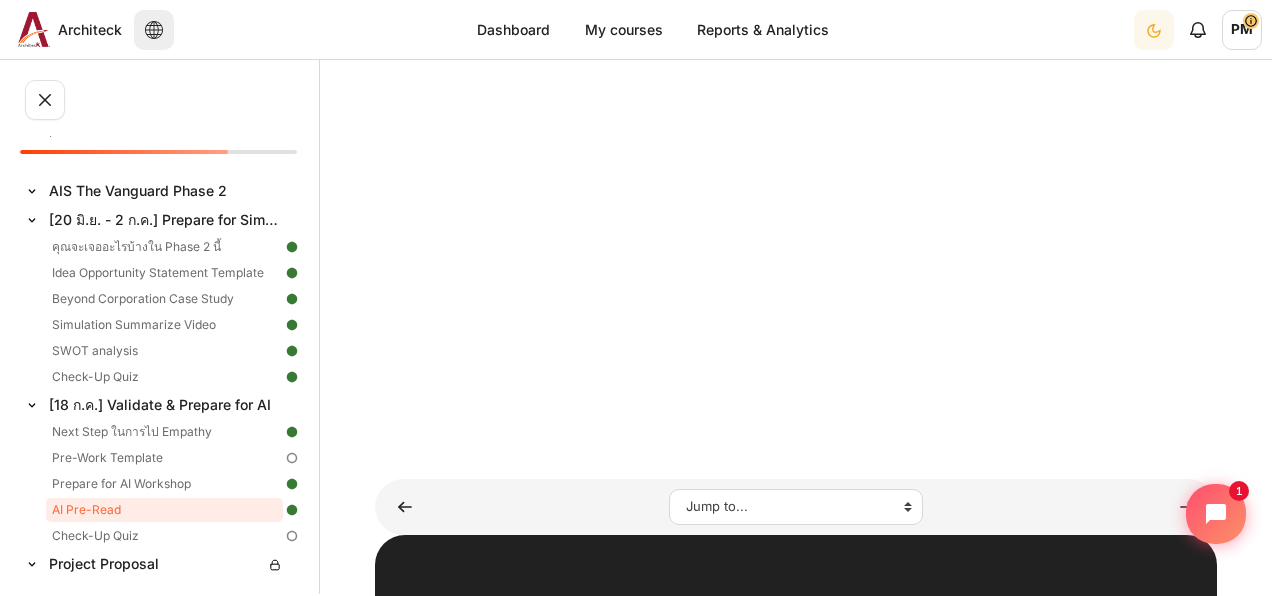 click at bounding box center (580, 39) 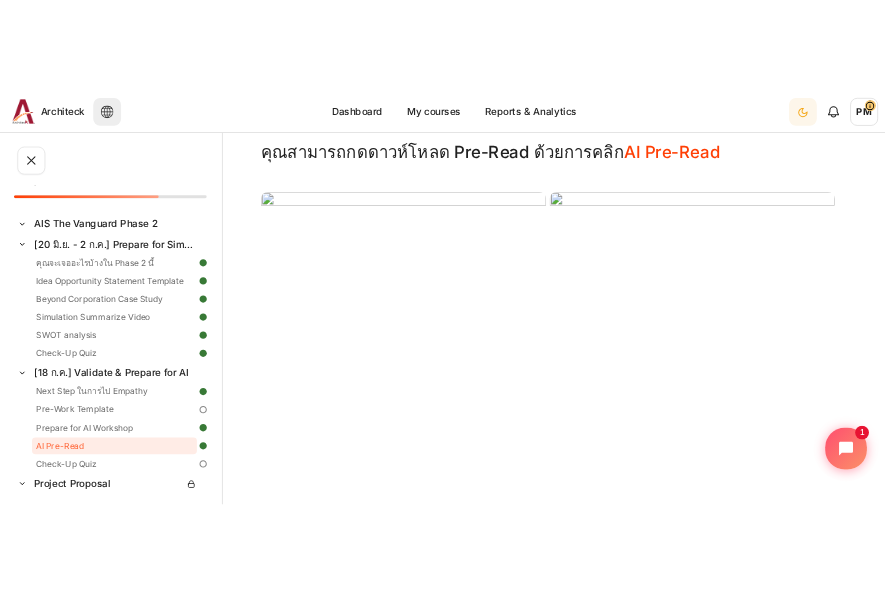 scroll, scrollTop: 236, scrollLeft: 0, axis: vertical 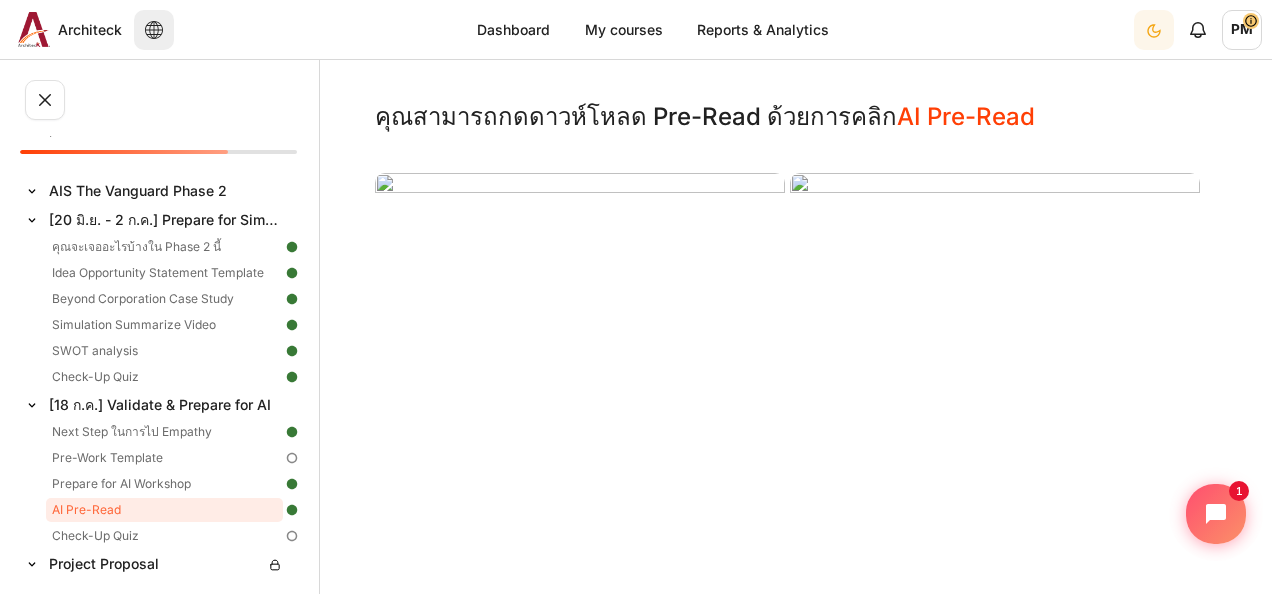 click at bounding box center (995, 463) 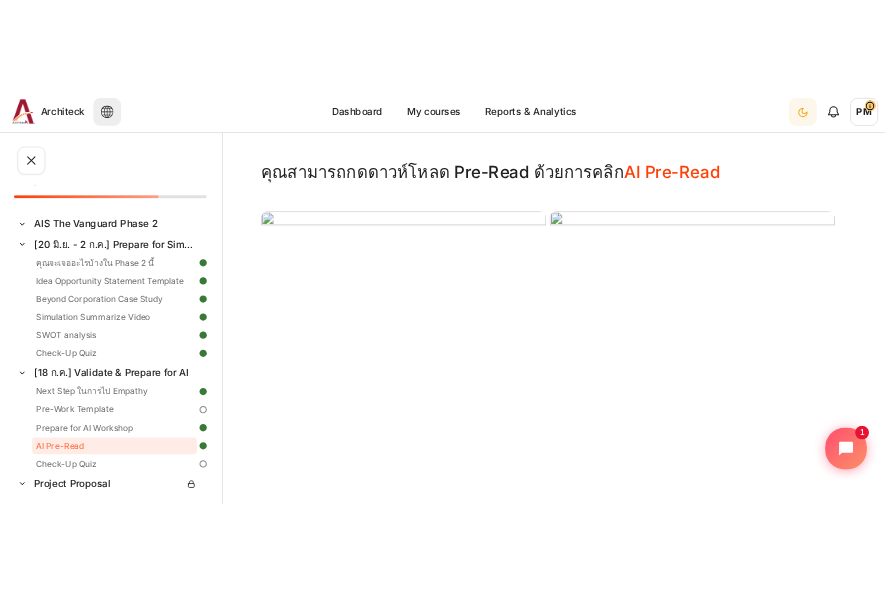 scroll, scrollTop: 0, scrollLeft: 0, axis: both 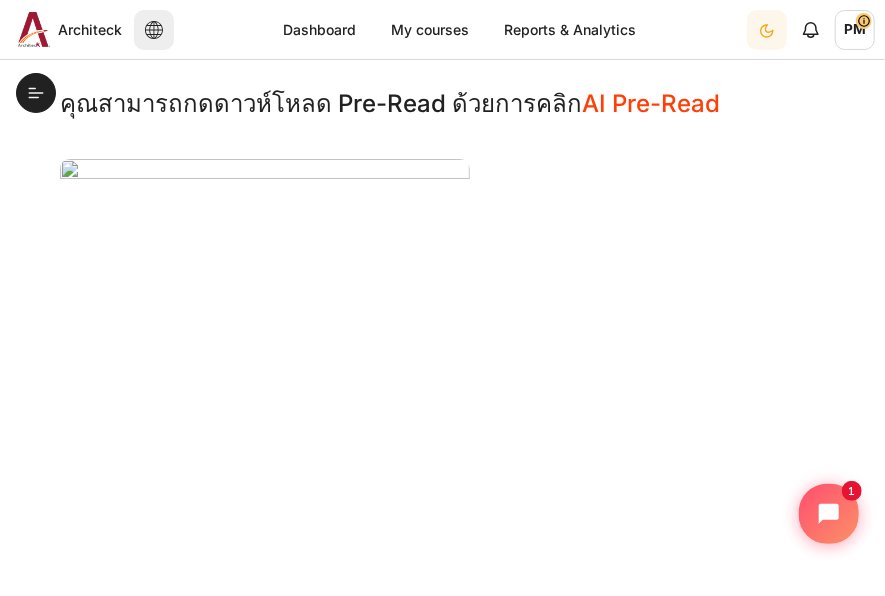 click at bounding box center (442, 741) 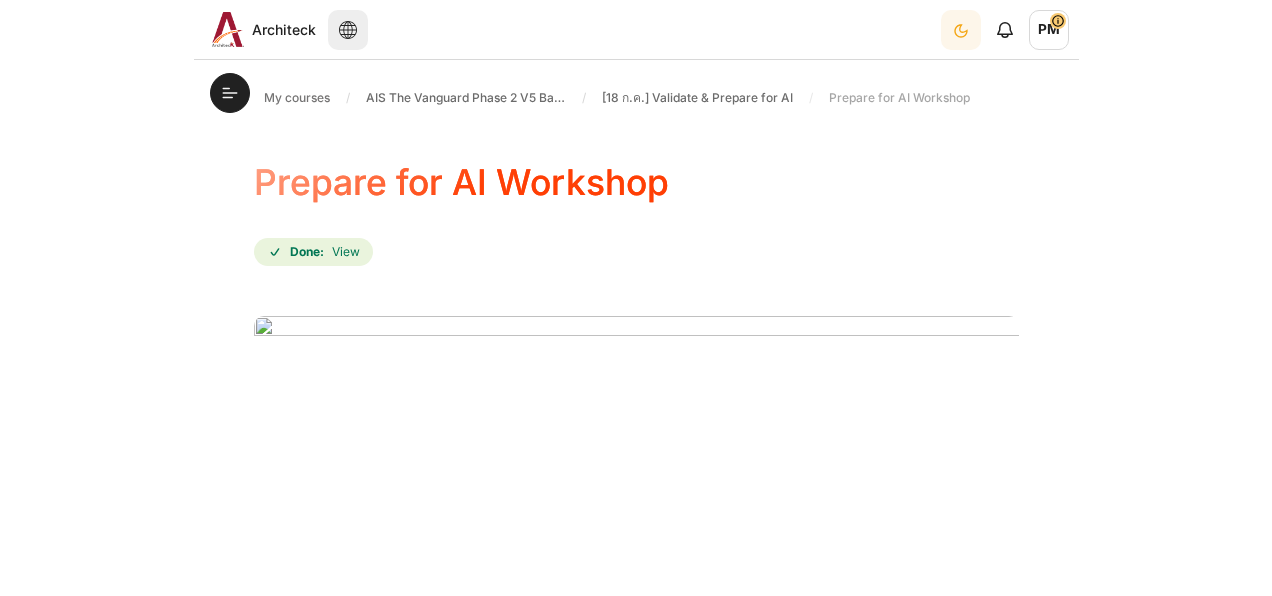 scroll, scrollTop: 0, scrollLeft: 0, axis: both 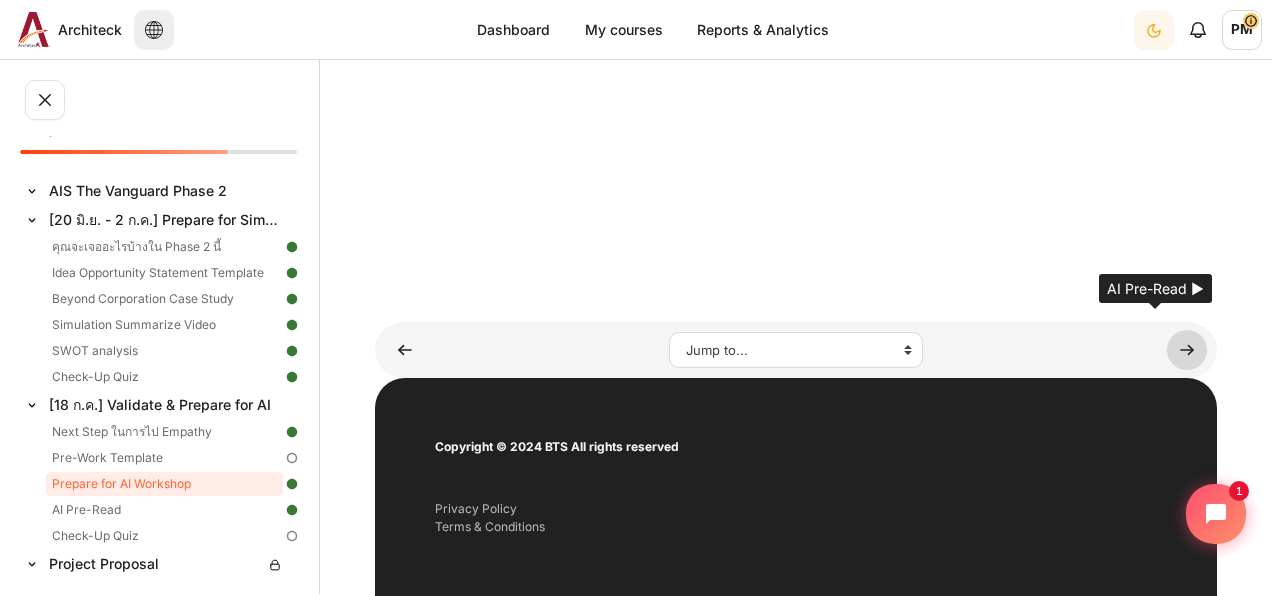 click at bounding box center [1187, 350] 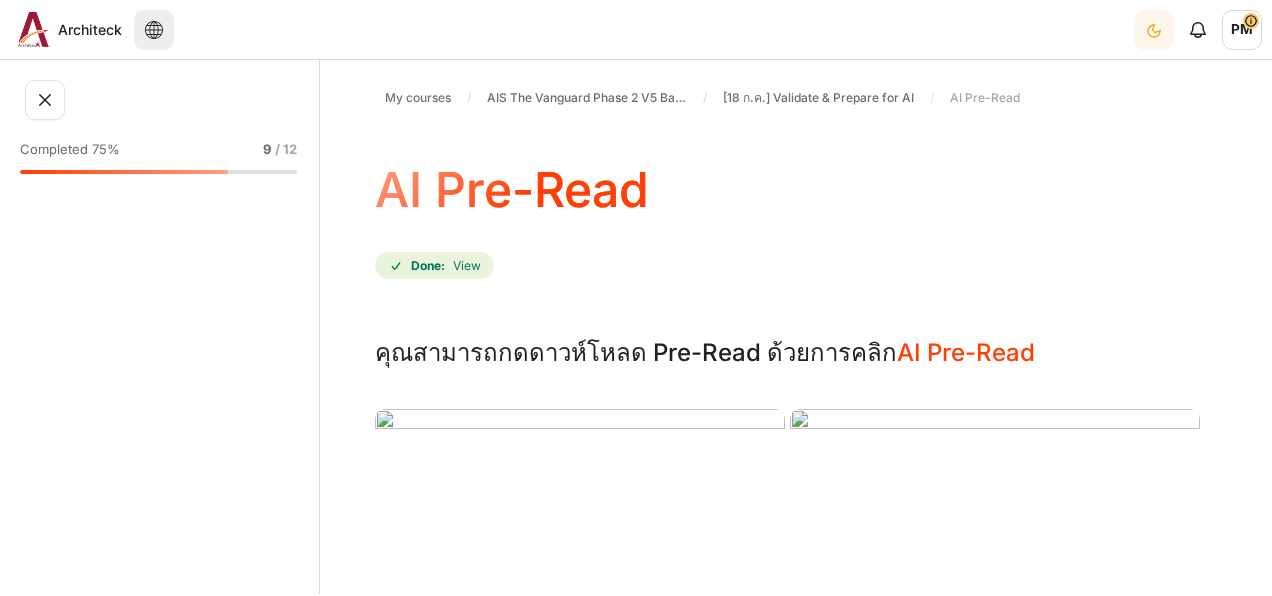 scroll, scrollTop: 0, scrollLeft: 0, axis: both 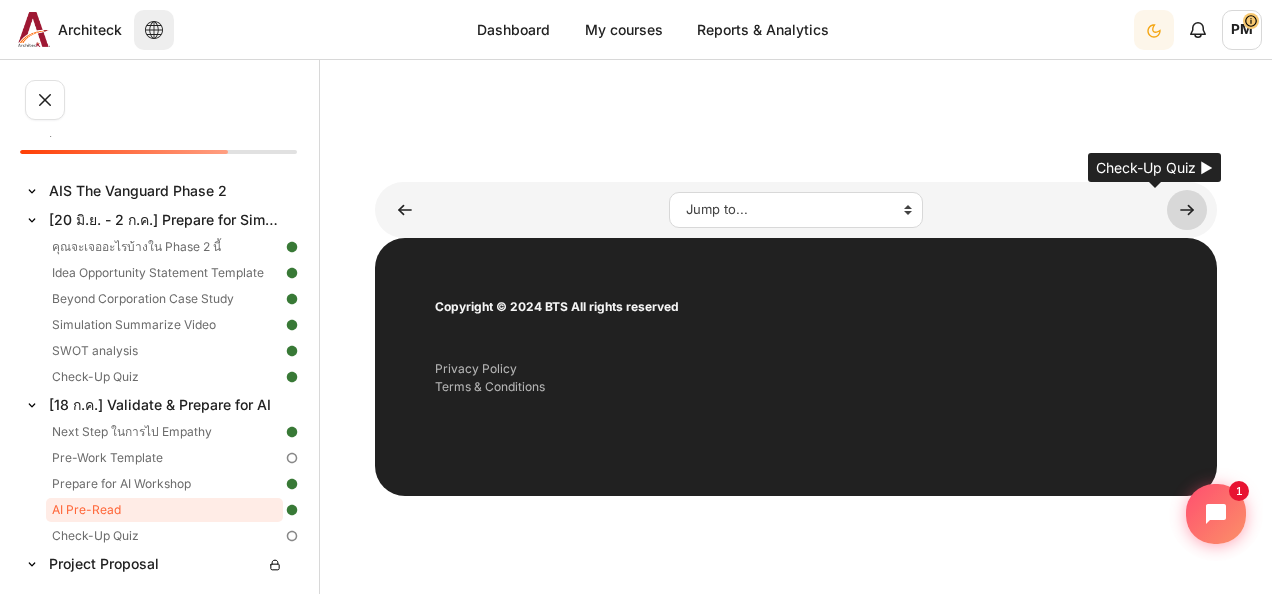 click at bounding box center [1187, 210] 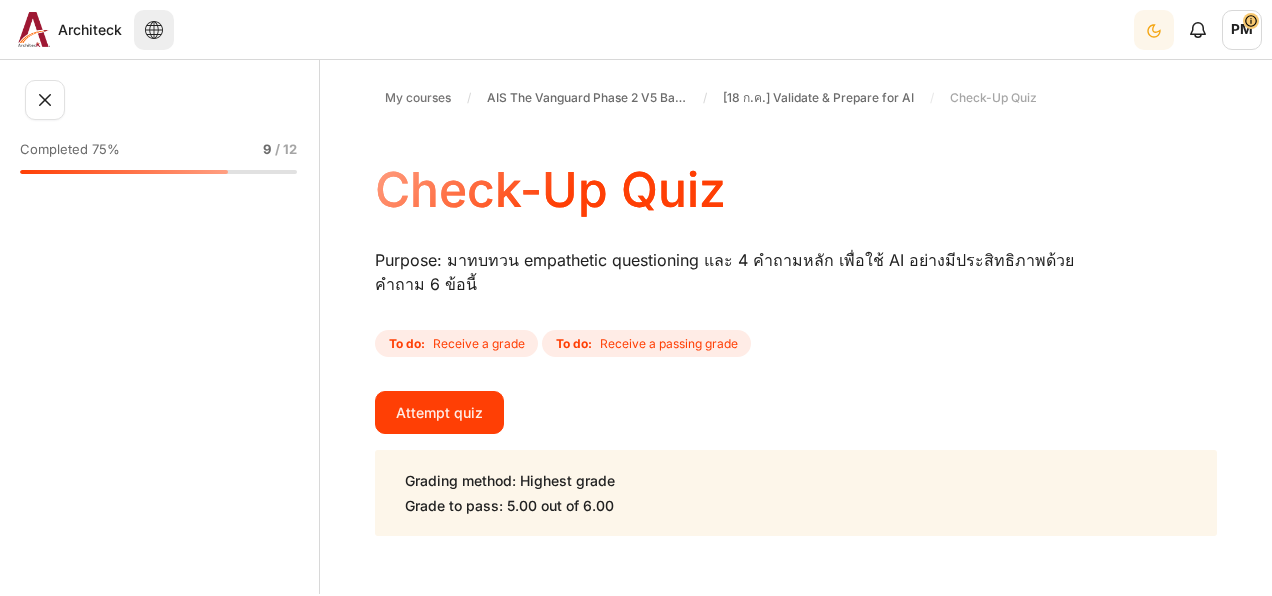 scroll, scrollTop: 0, scrollLeft: 0, axis: both 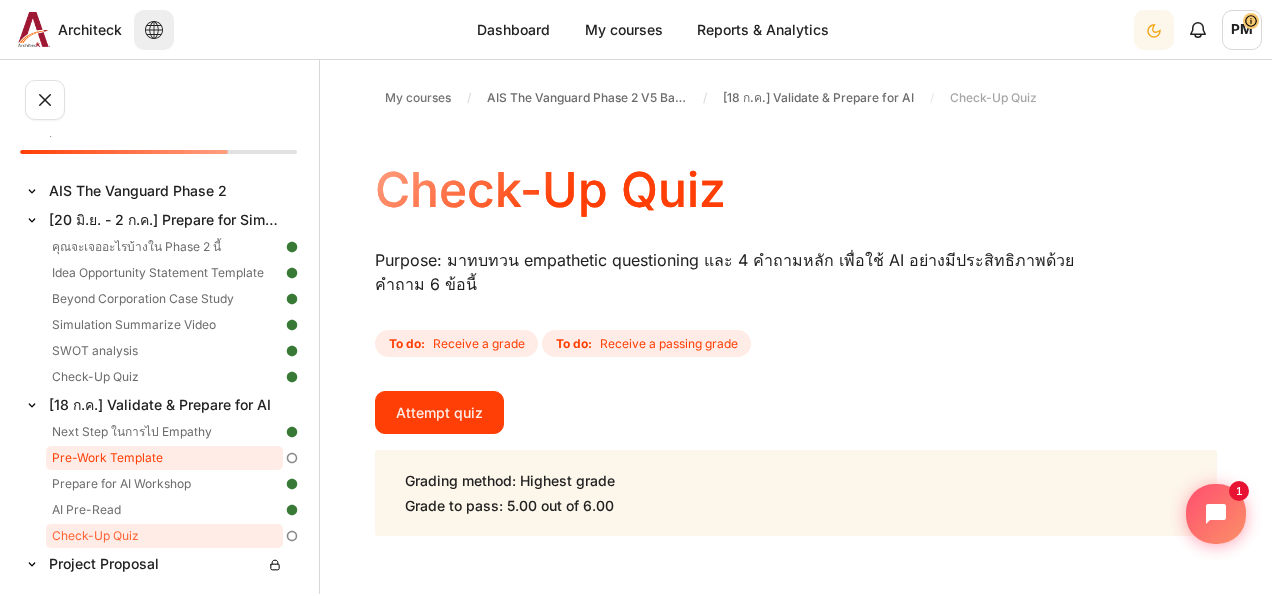 click on "Pre-Work Template" at bounding box center [164, 458] 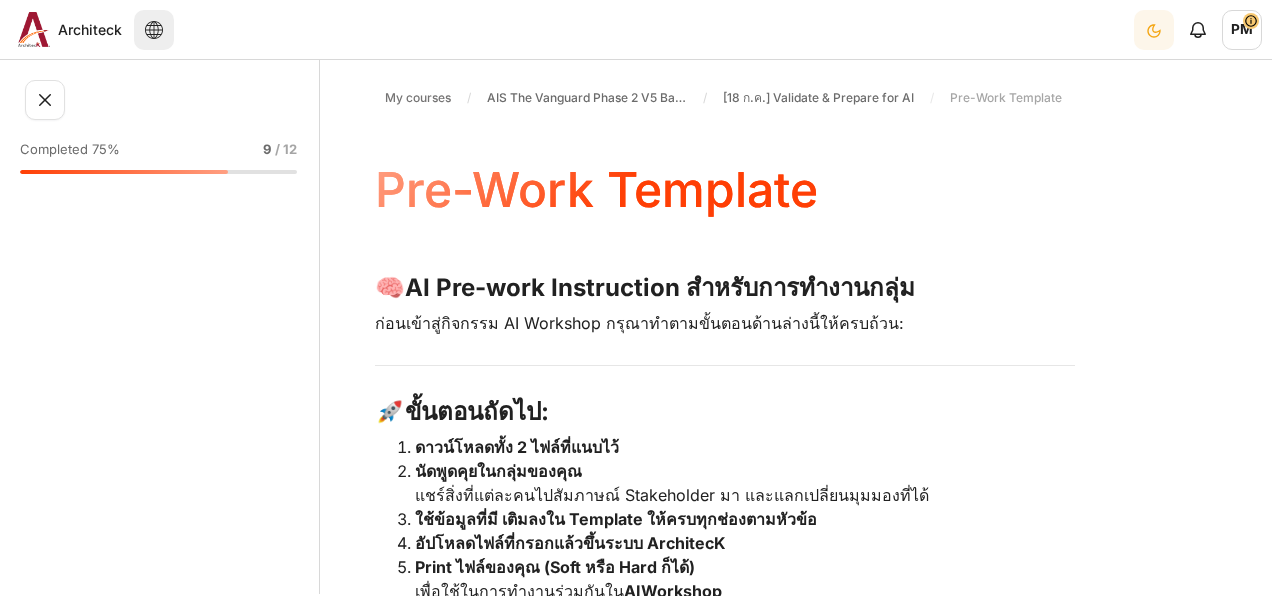 scroll, scrollTop: 0, scrollLeft: 0, axis: both 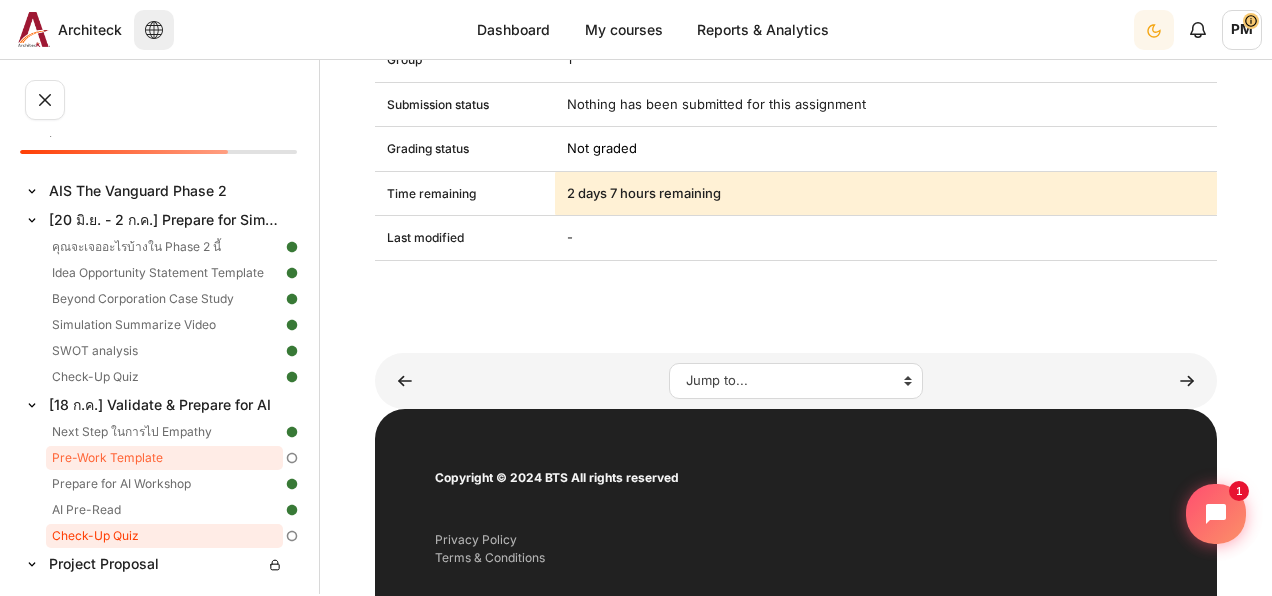 click on "Check-Up Quiz" at bounding box center [164, 536] 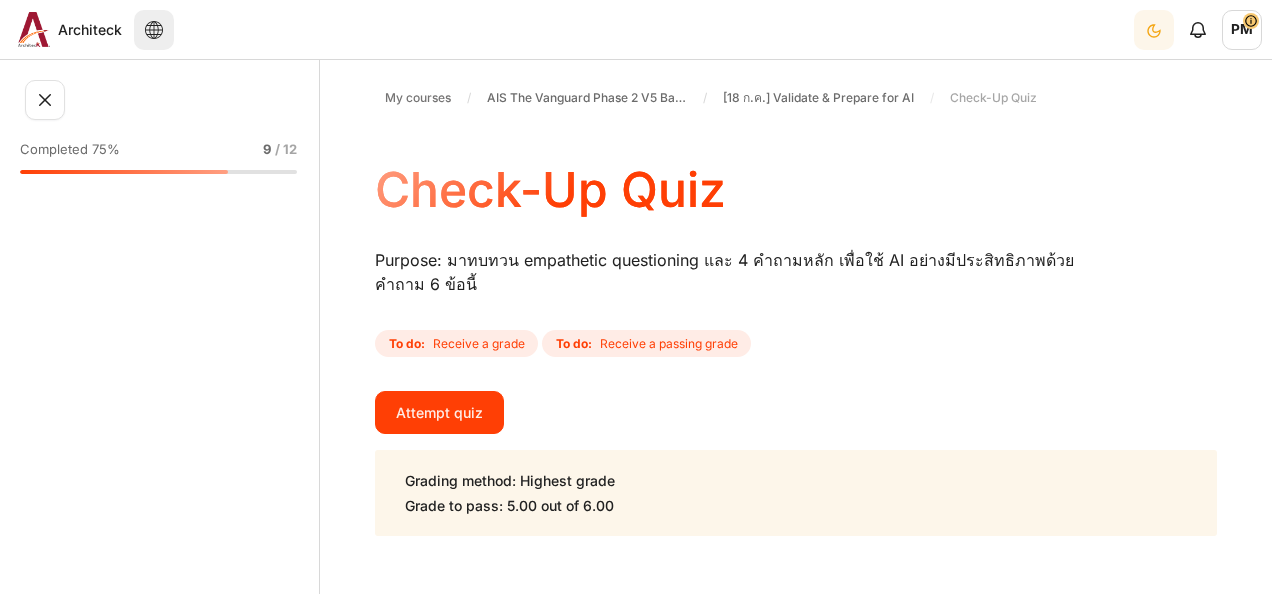 scroll, scrollTop: 0, scrollLeft: 0, axis: both 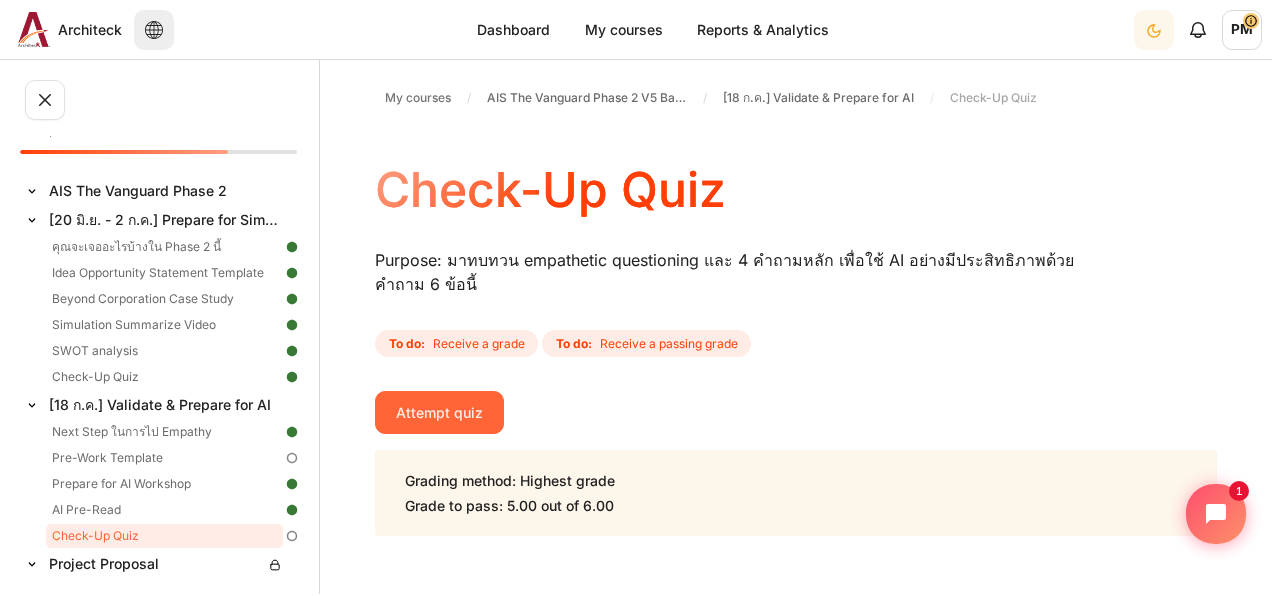 click on "Attempt quiz" at bounding box center (439, 412) 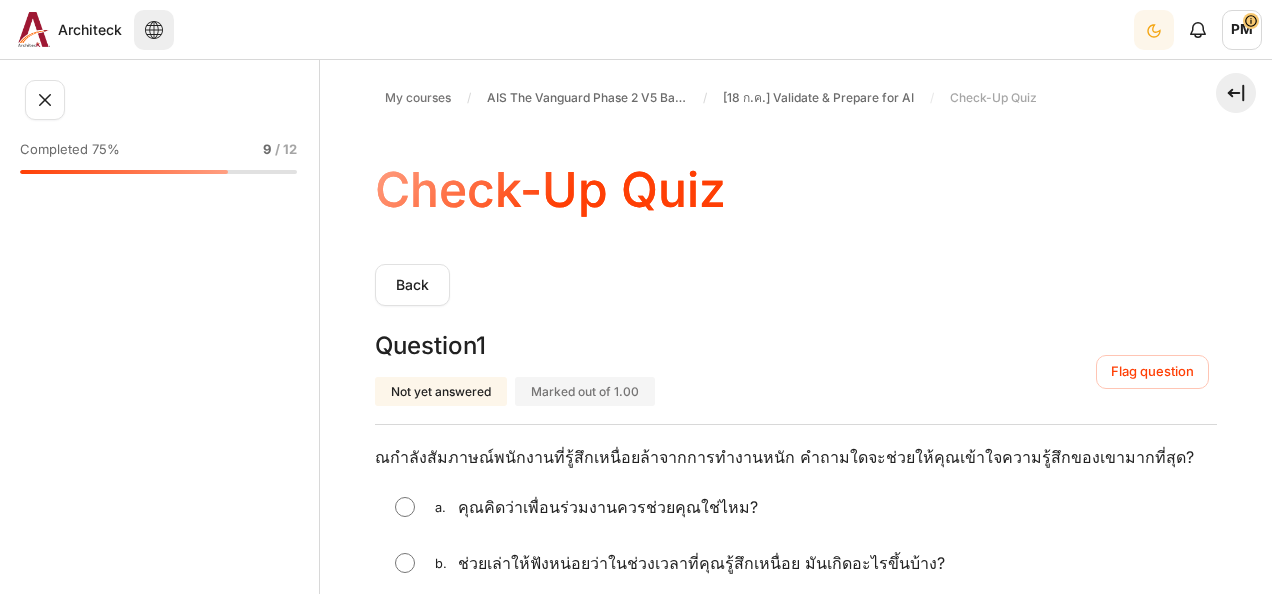 scroll, scrollTop: 0, scrollLeft: 0, axis: both 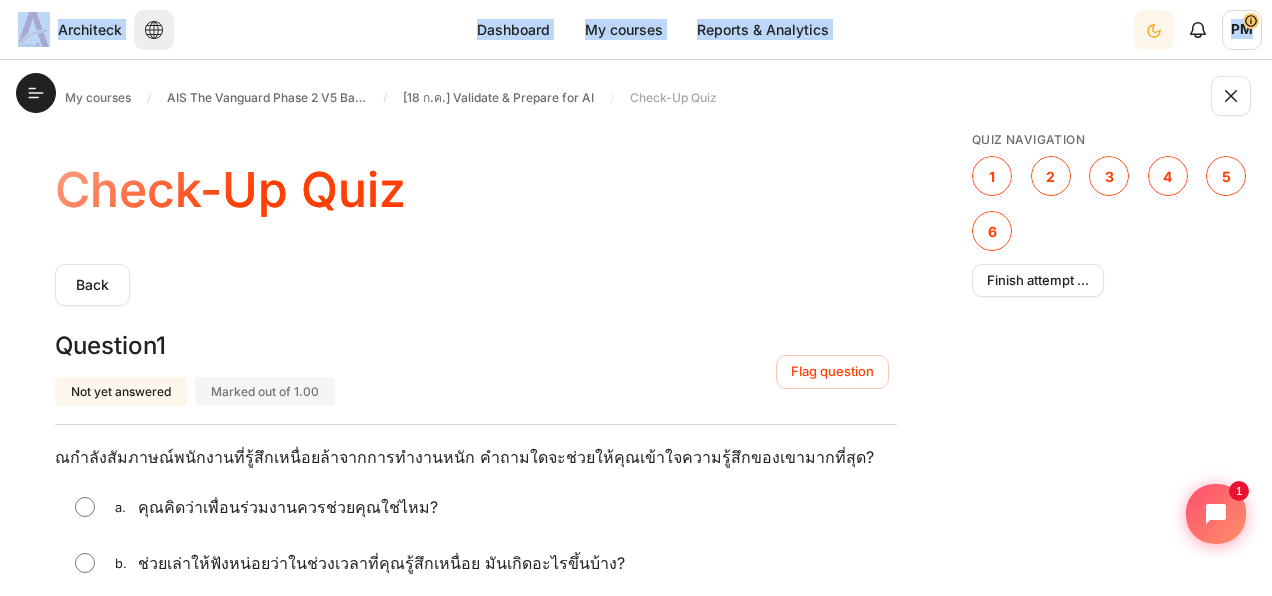 drag, startPoint x: 1271, startPoint y: 122, endPoint x: 1275, endPoint y: 140, distance: 18.439089 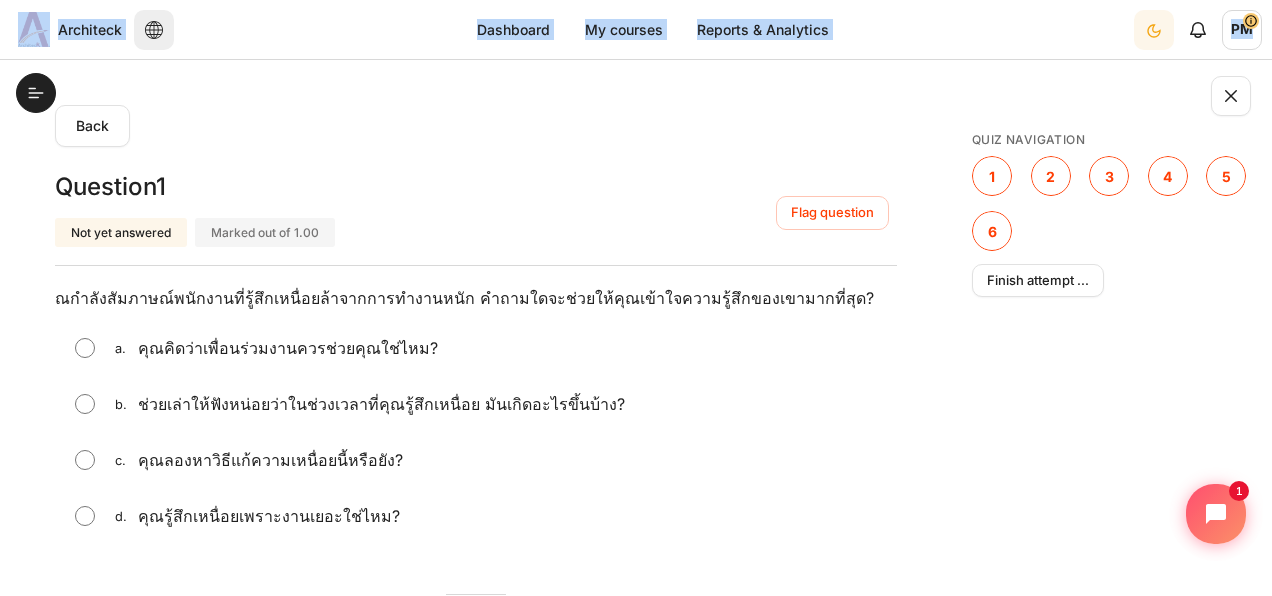 scroll, scrollTop: 164, scrollLeft: 0, axis: vertical 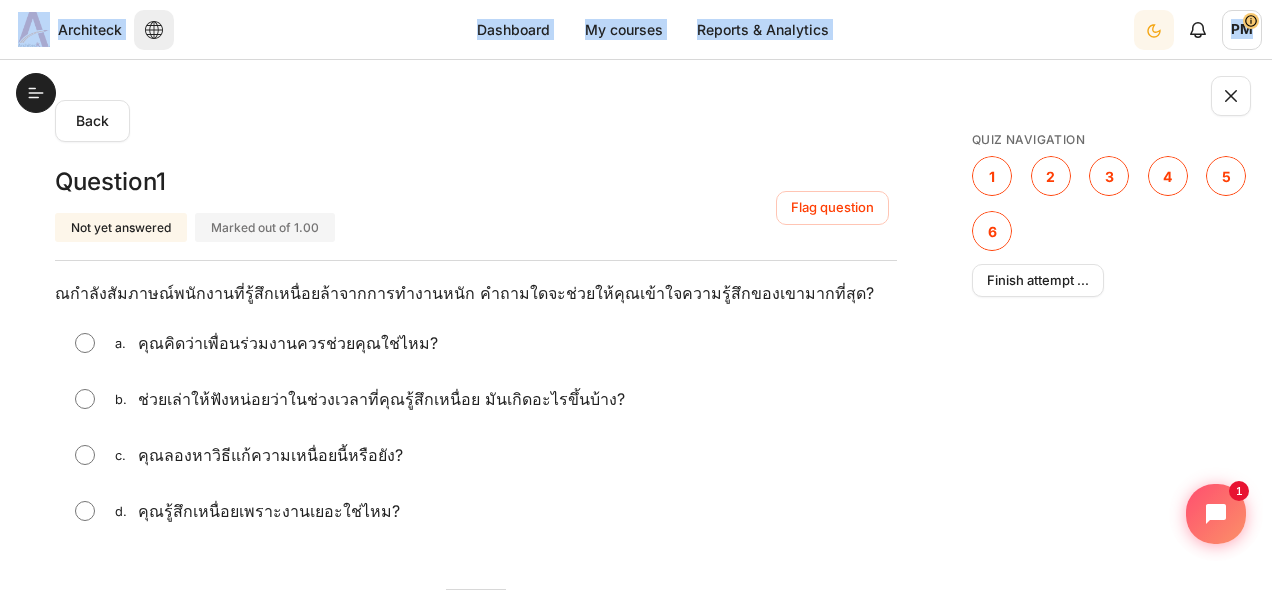 click at bounding box center [85, 399] 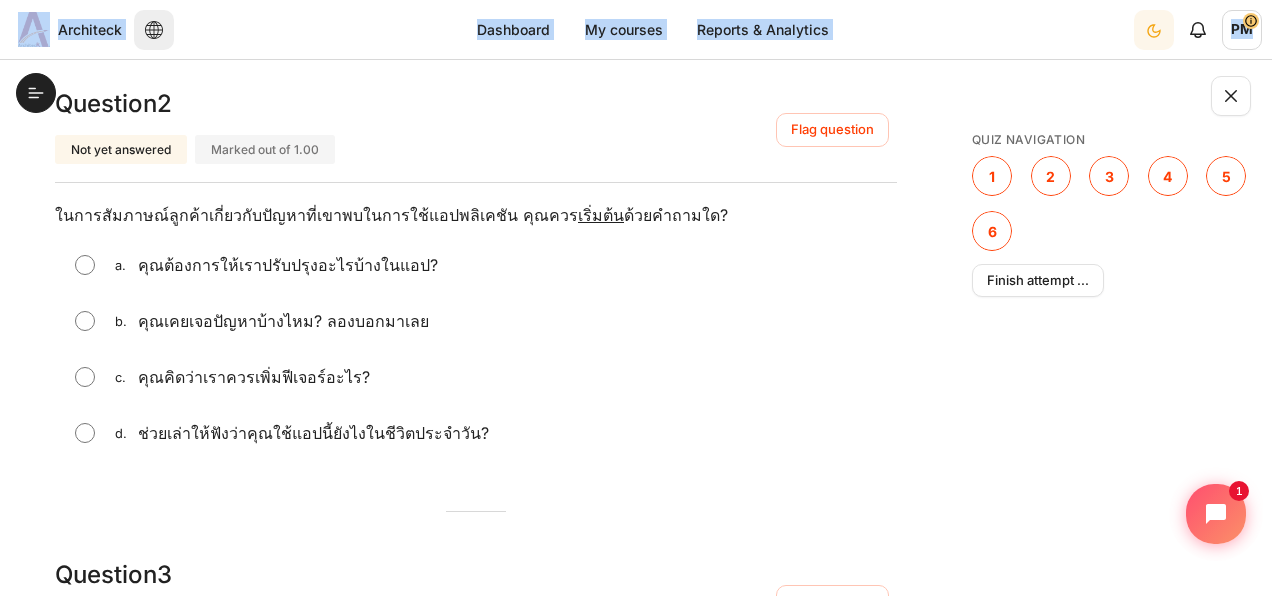 scroll, scrollTop: 764, scrollLeft: 0, axis: vertical 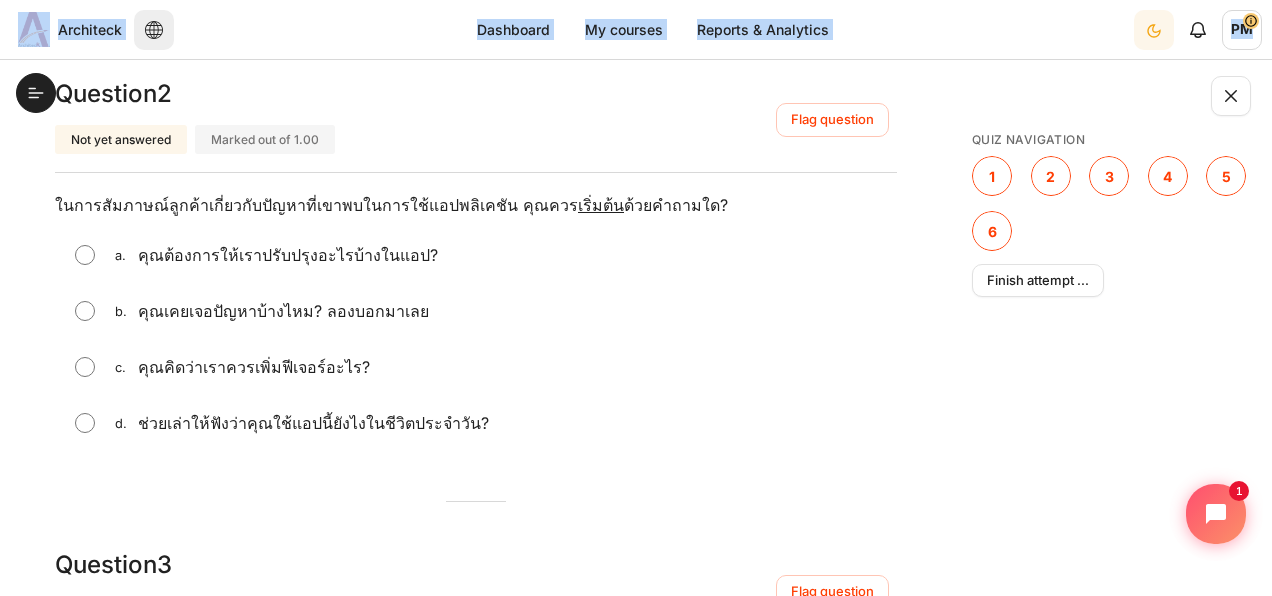 click at bounding box center (85, 367) 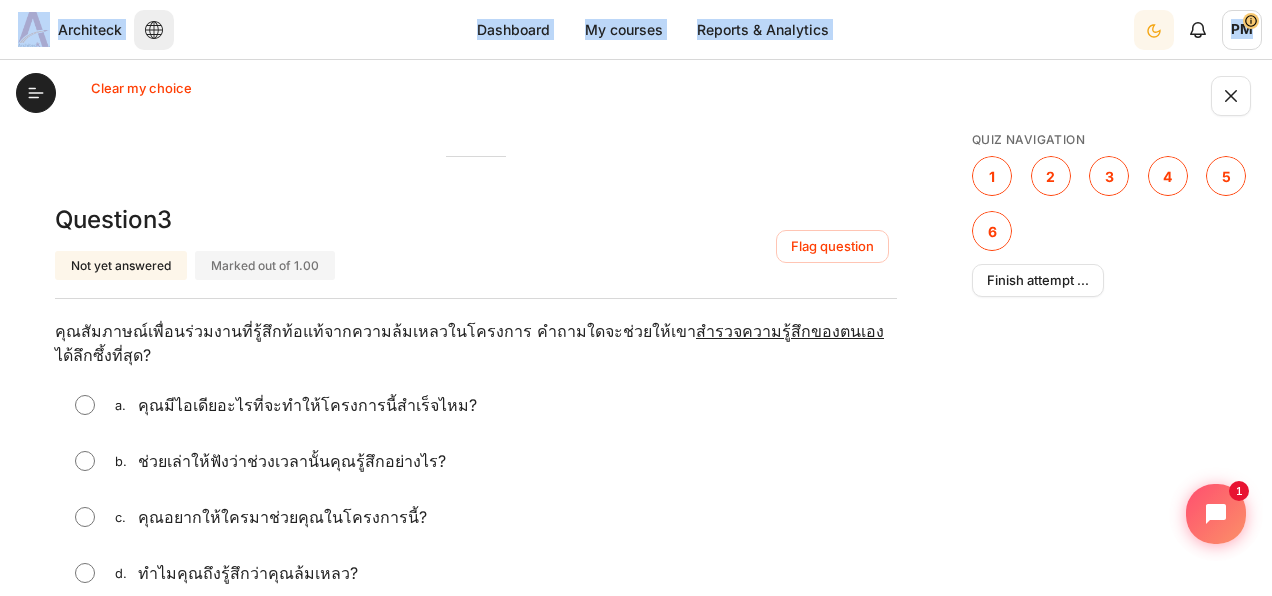 scroll, scrollTop: 1253, scrollLeft: 0, axis: vertical 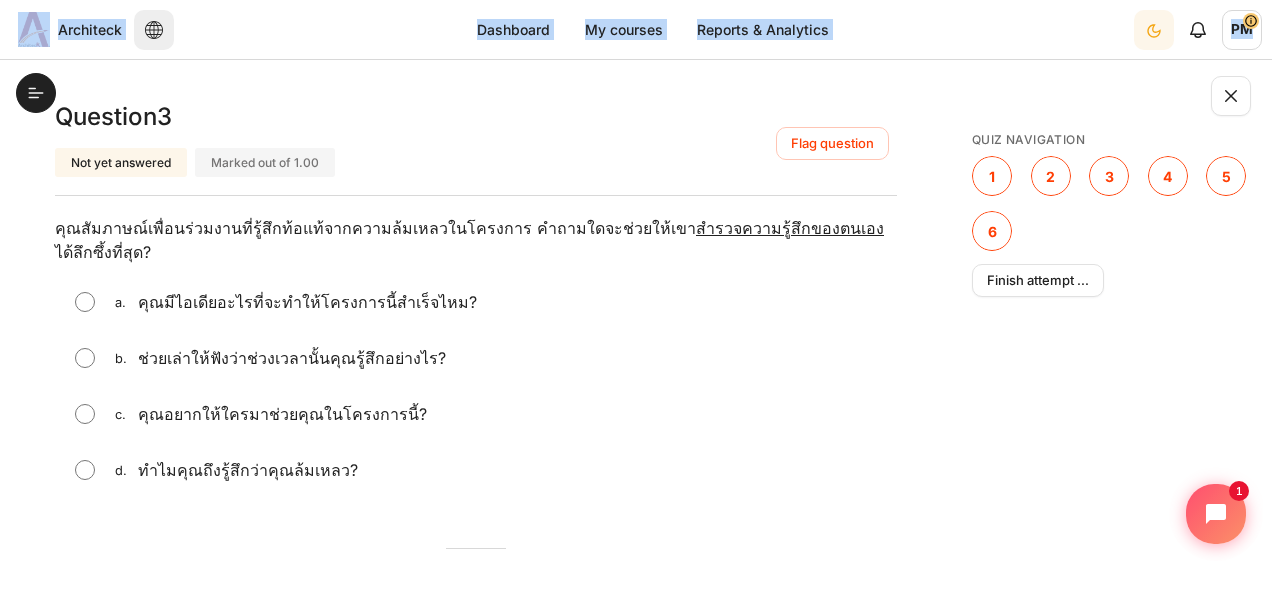 click at bounding box center (85, 470) 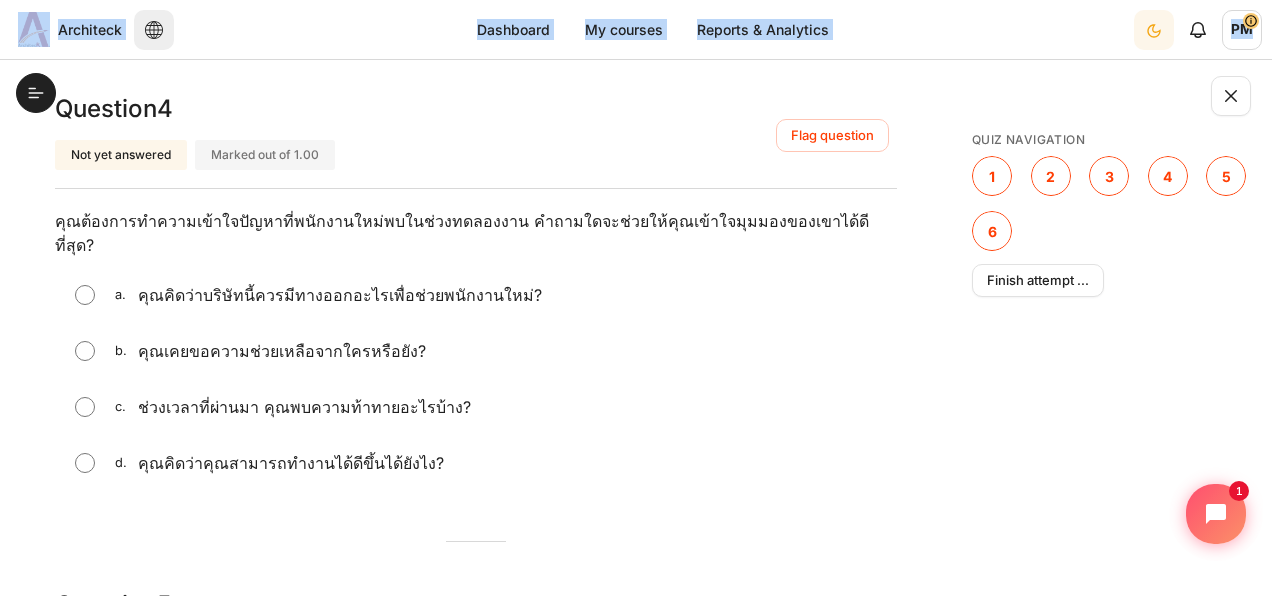scroll, scrollTop: 1817, scrollLeft: 0, axis: vertical 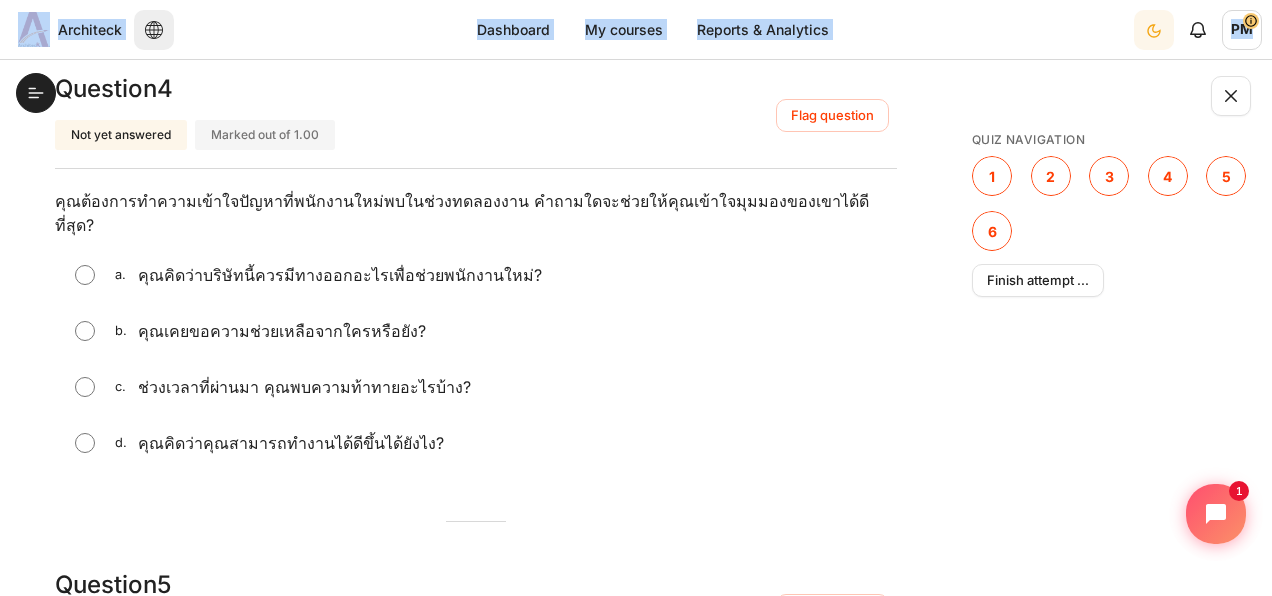 click at bounding box center (85, 387) 